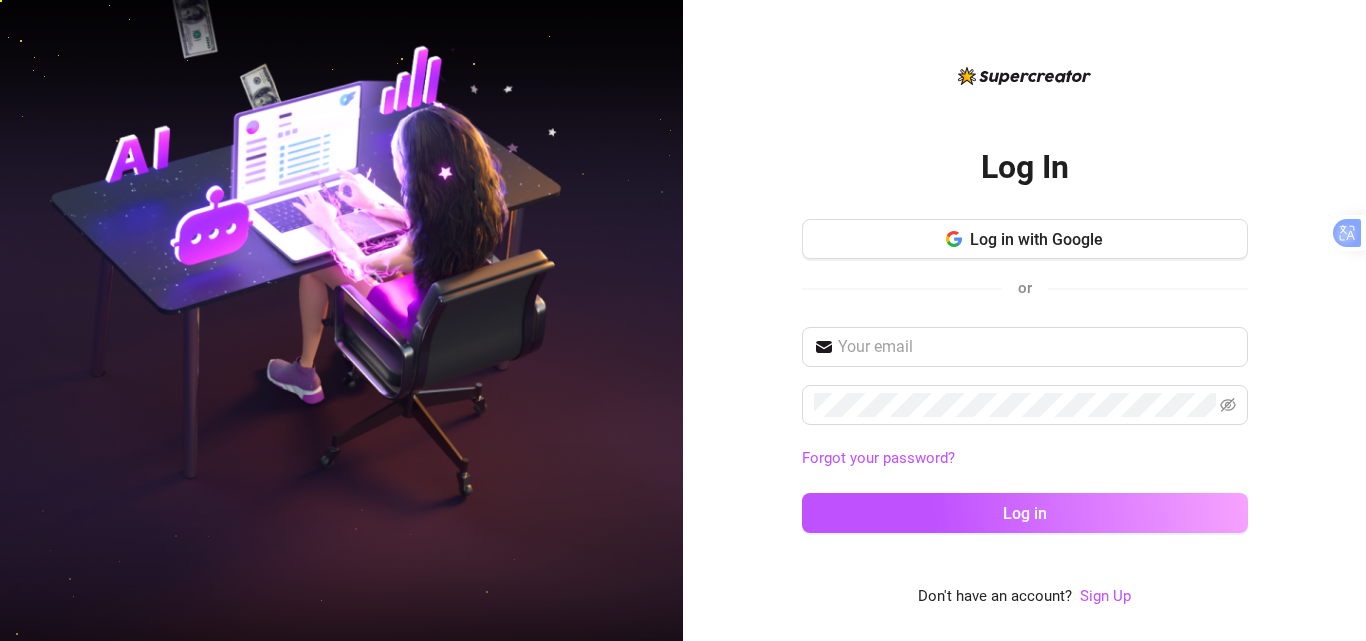 scroll, scrollTop: 0, scrollLeft: 0, axis: both 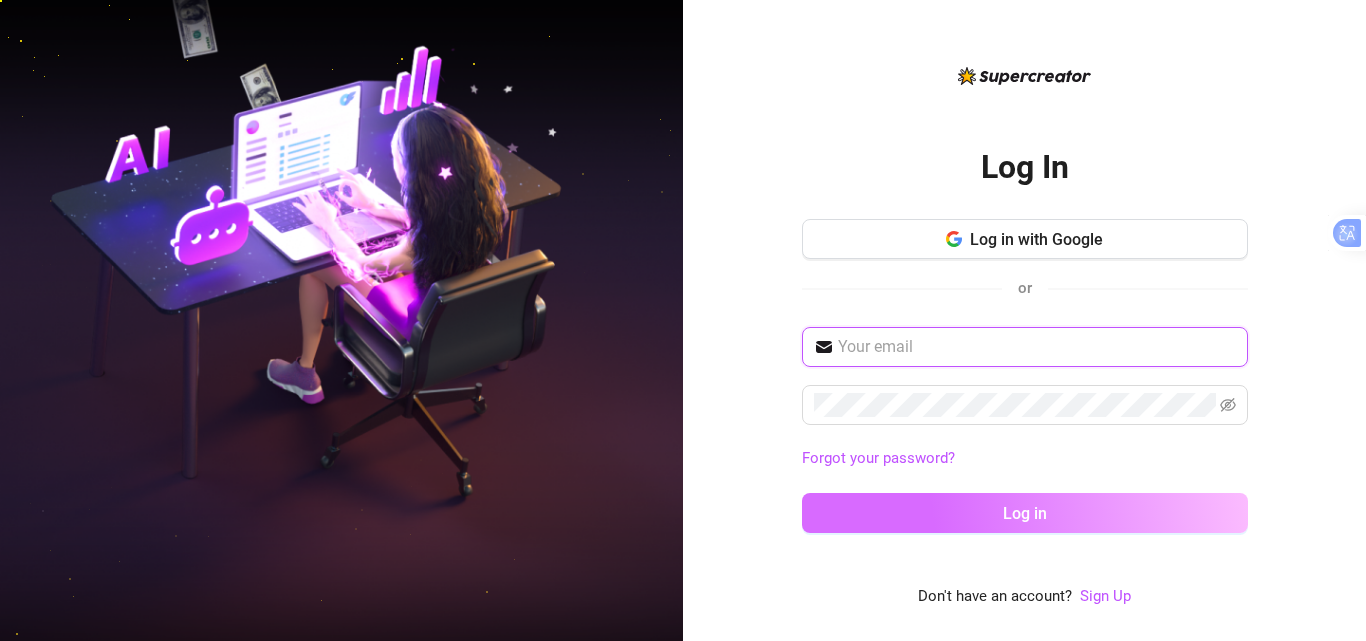type on "[USERNAME]@example.com" 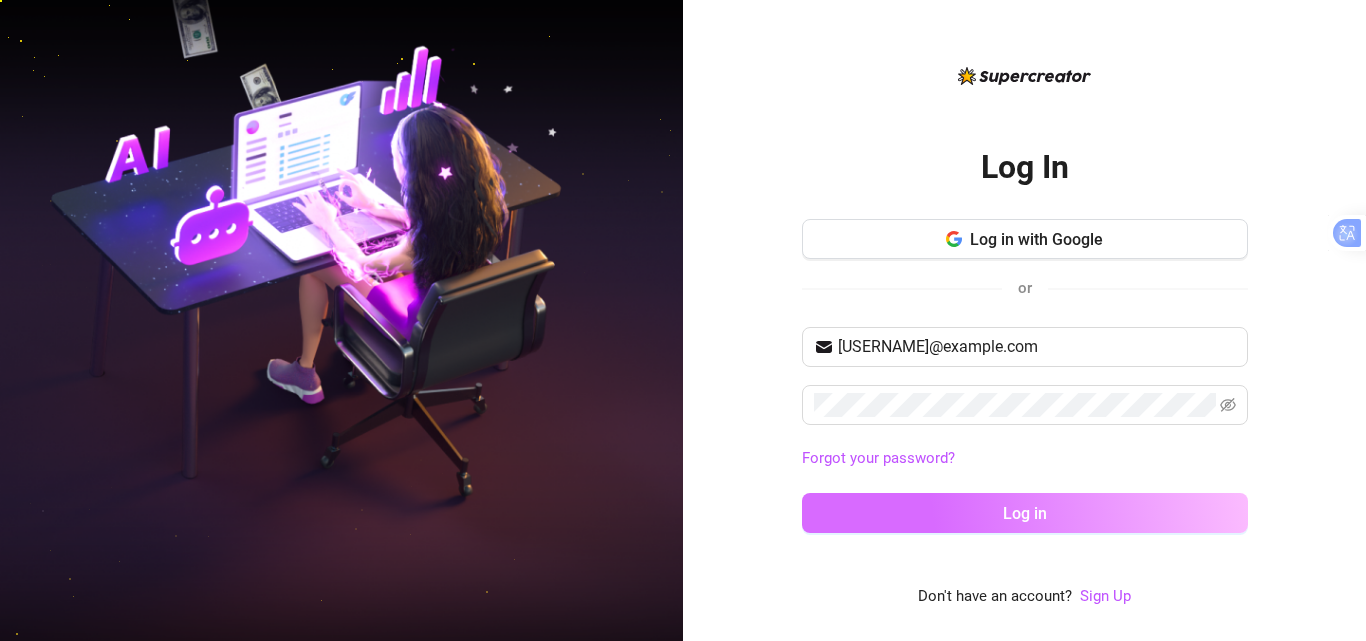 click on "Log in" at bounding box center (1025, 513) 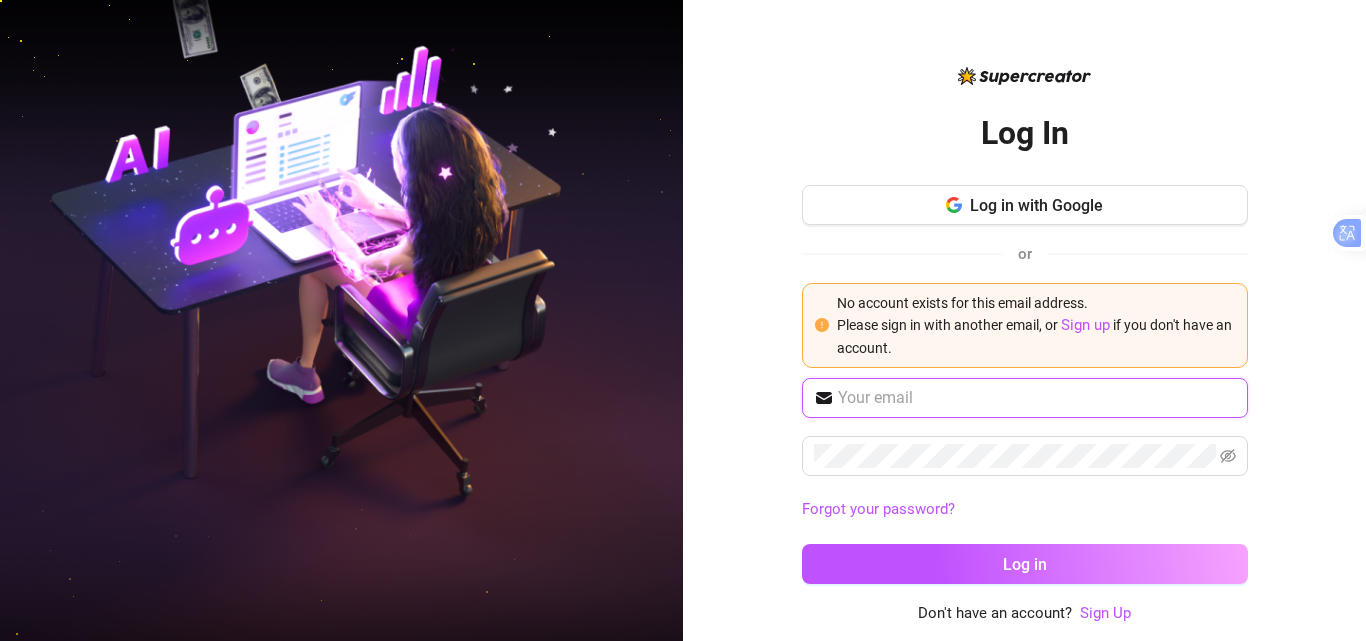 type on "[USERNAME]@example.com" 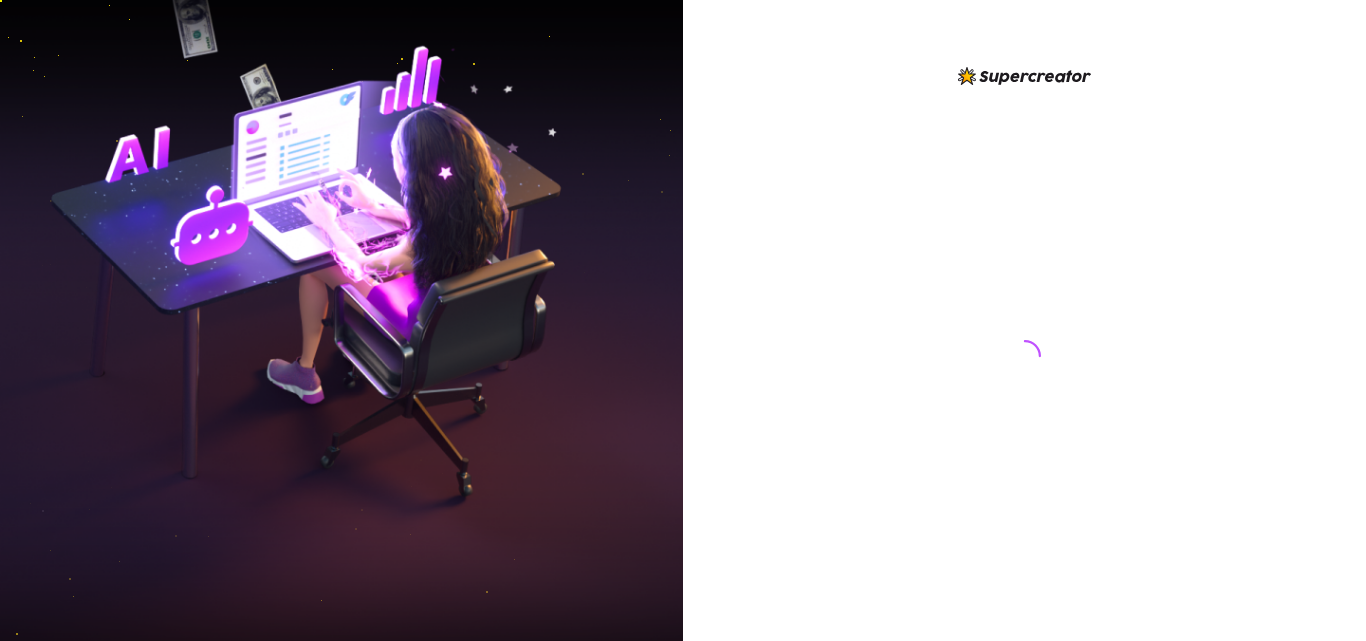 scroll, scrollTop: 0, scrollLeft: 0, axis: both 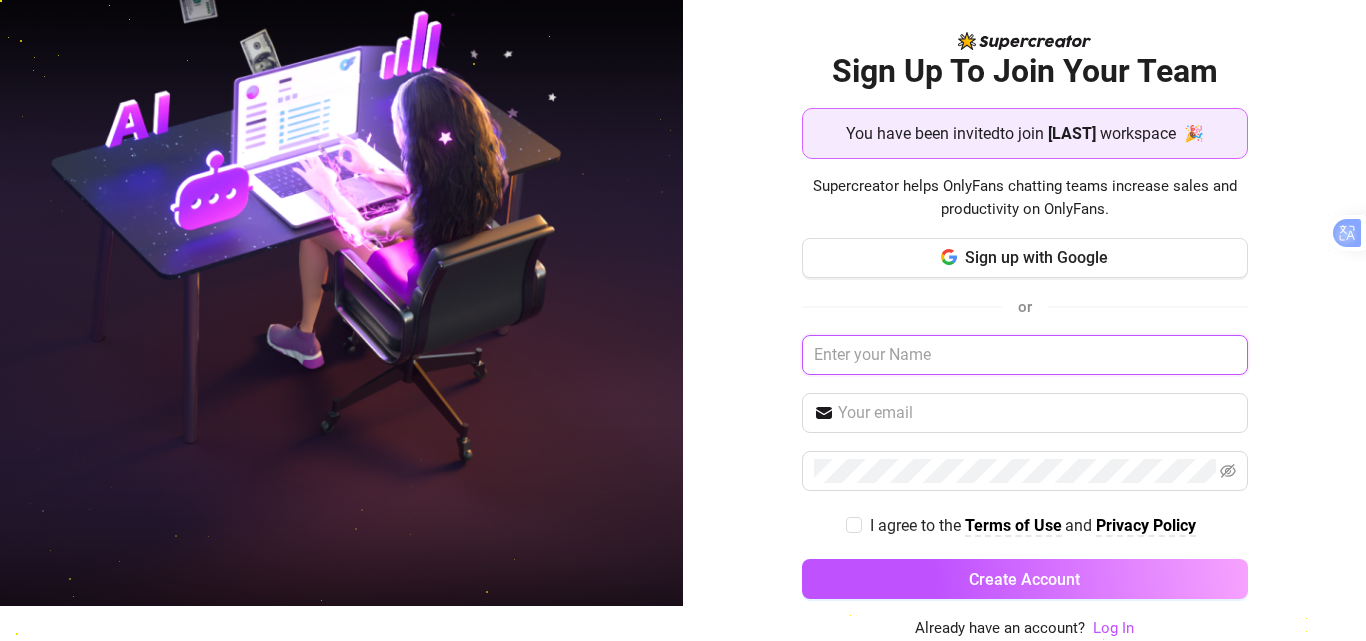 click at bounding box center [1025, 355] 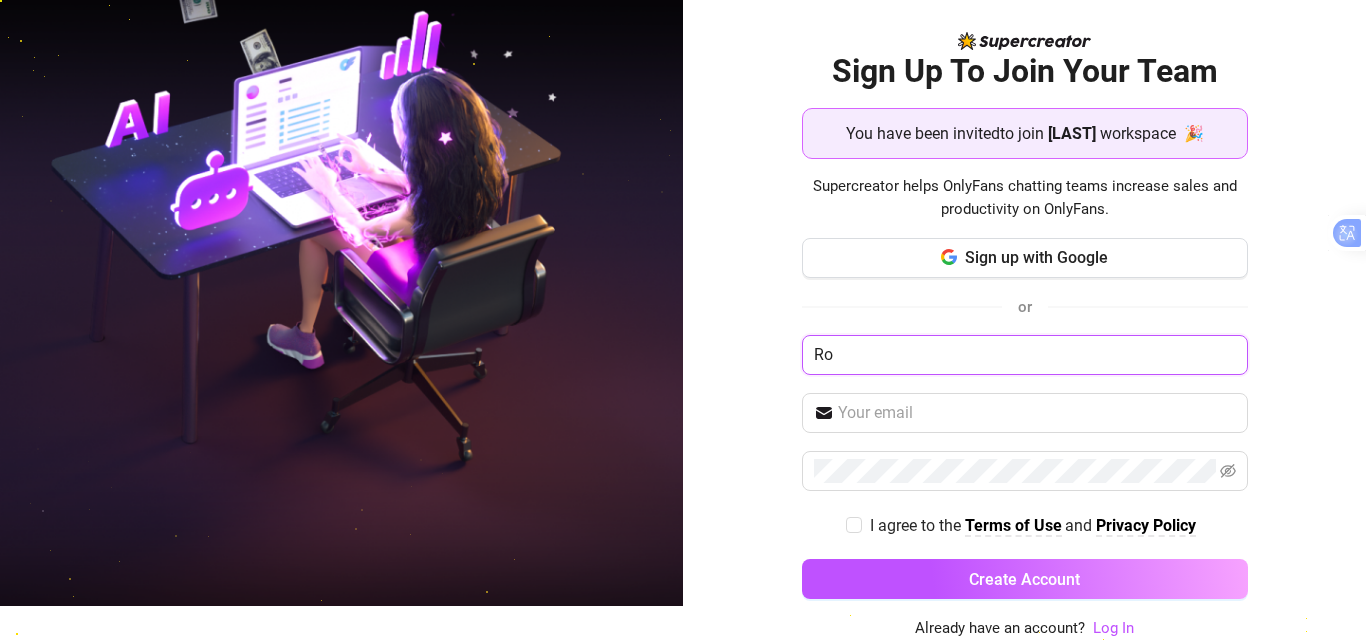 type on "R" 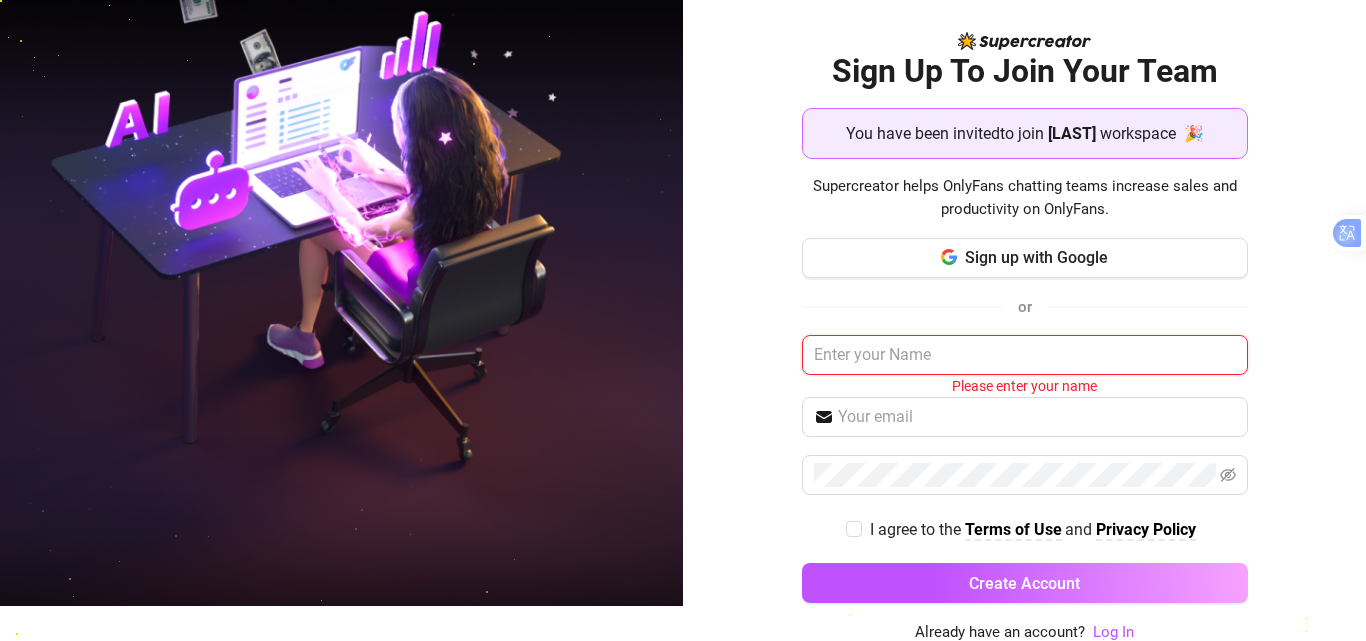 click at bounding box center [1025, 355] 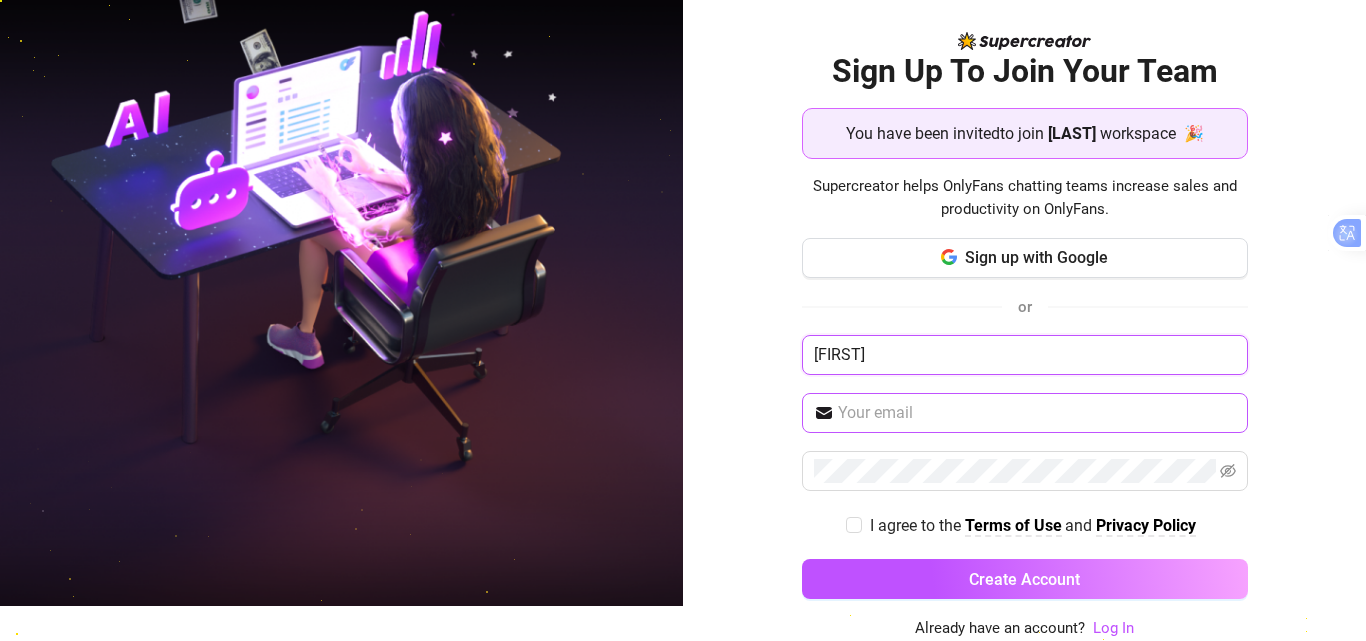 type on "[FIRST]" 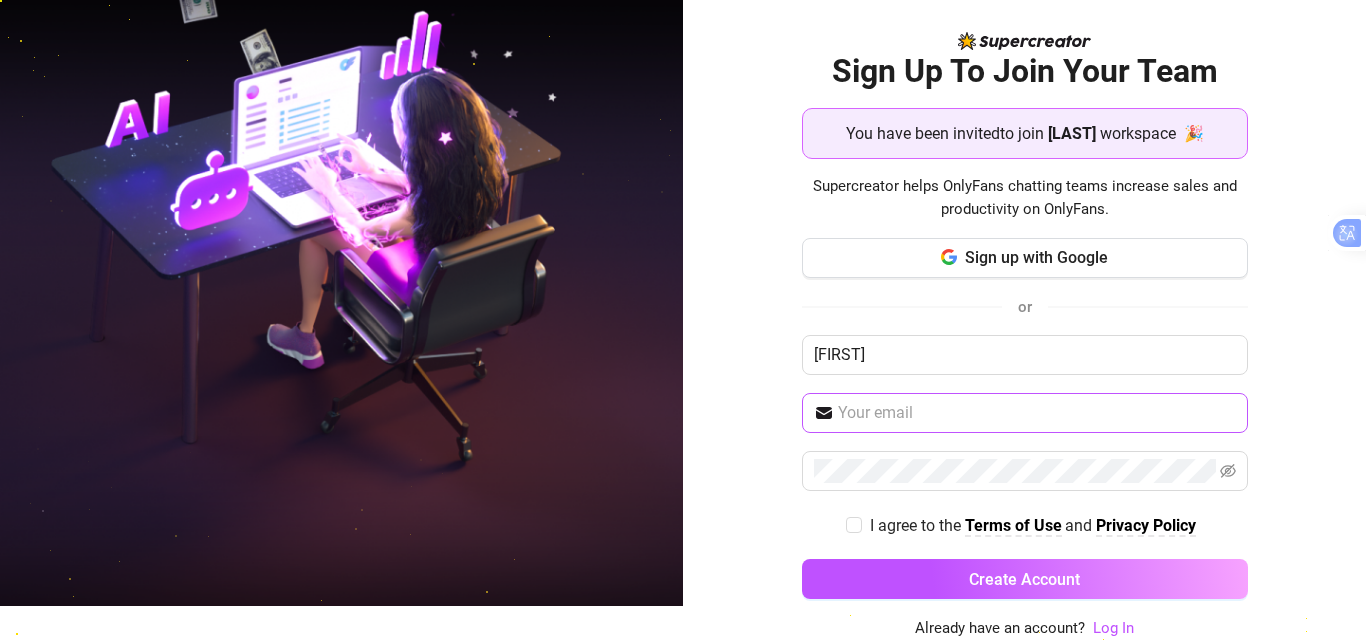 click at bounding box center (1025, 413) 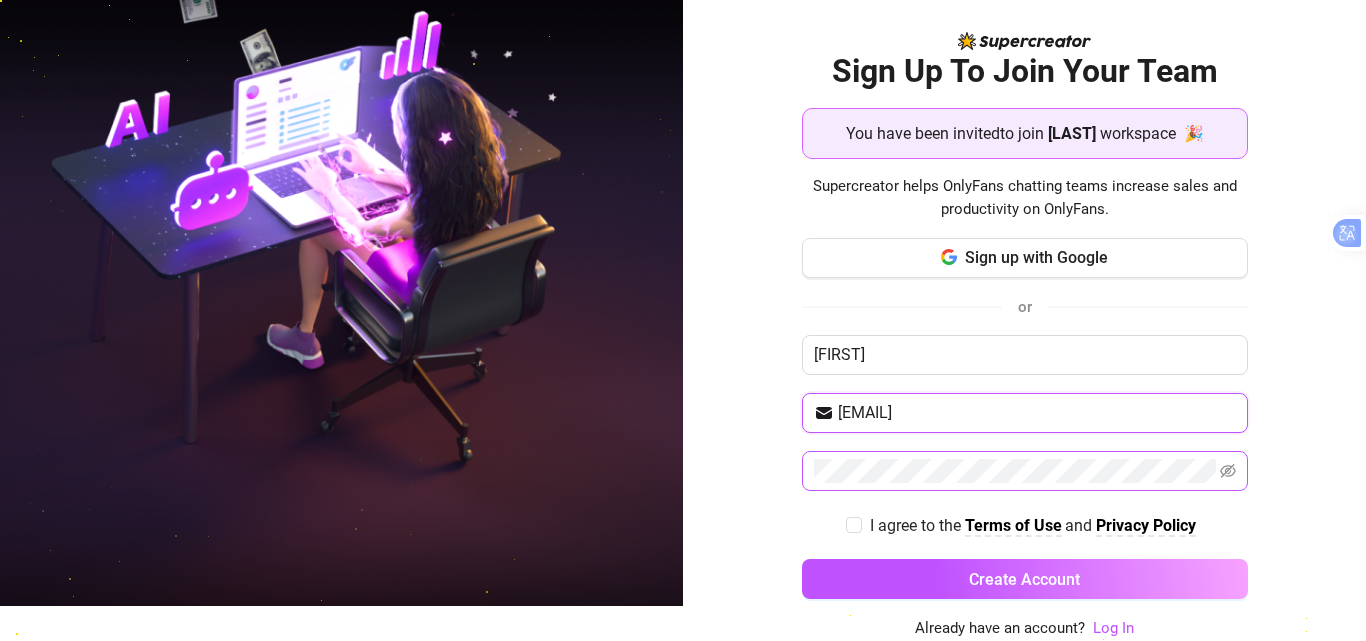 type on "[EMAIL]" 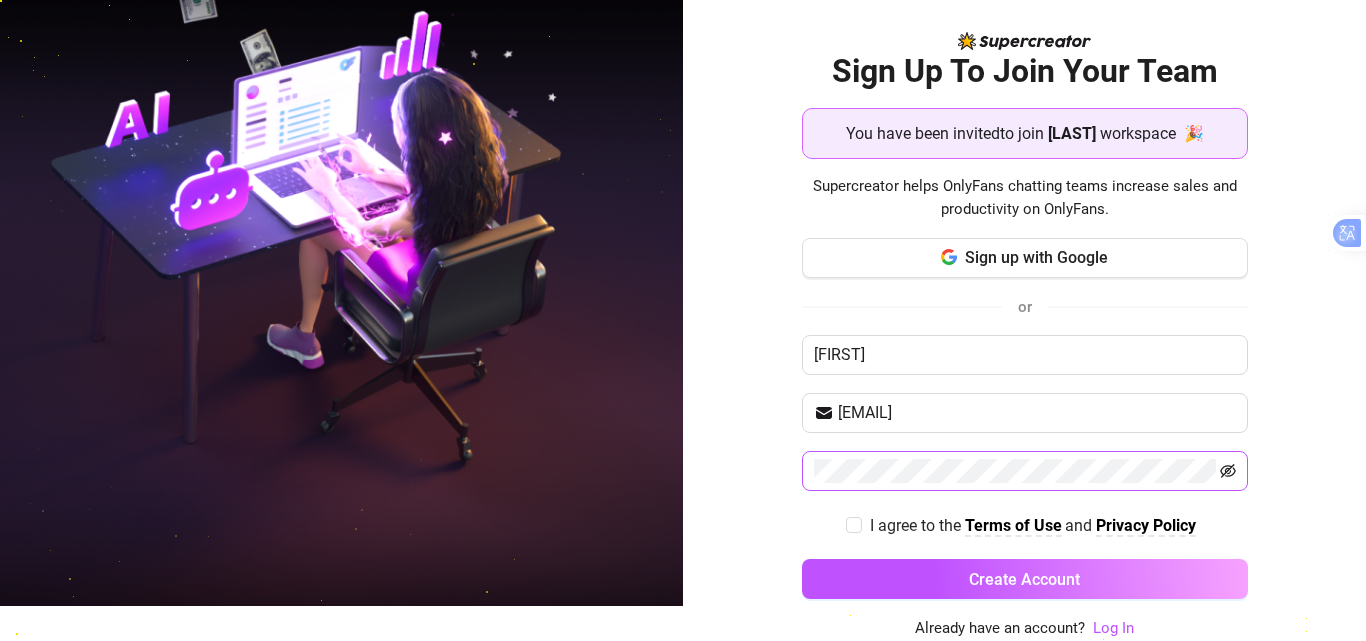 click at bounding box center (1025, 471) 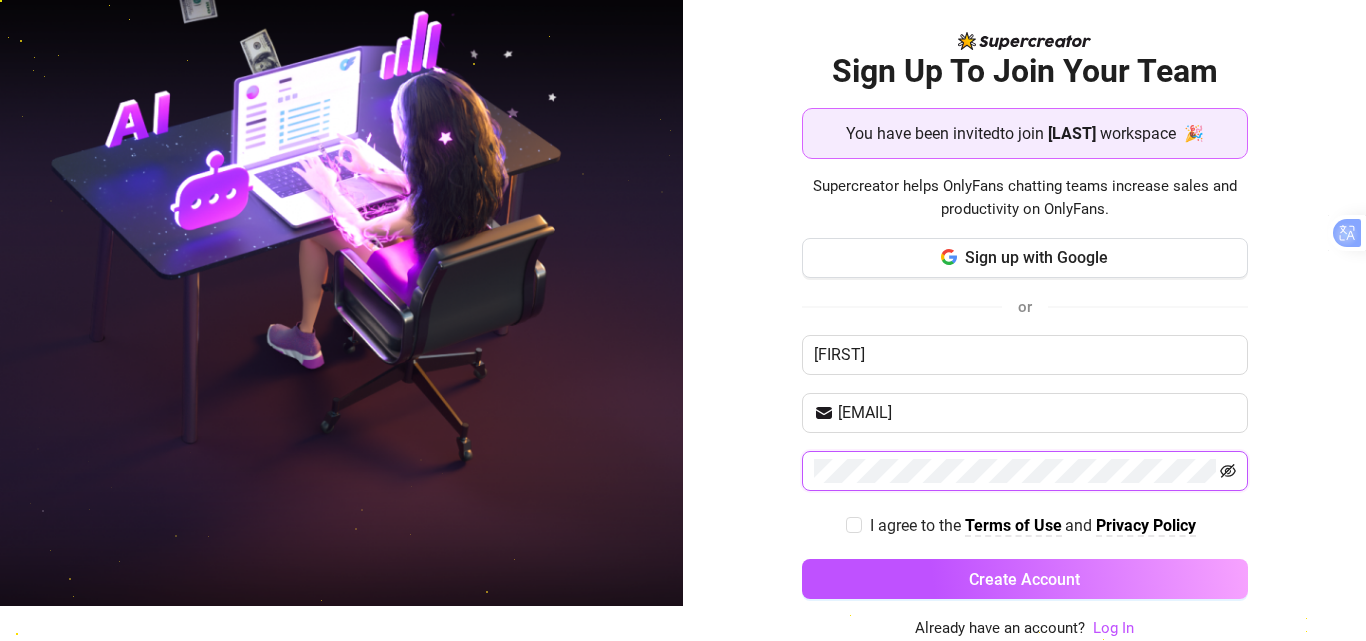 click 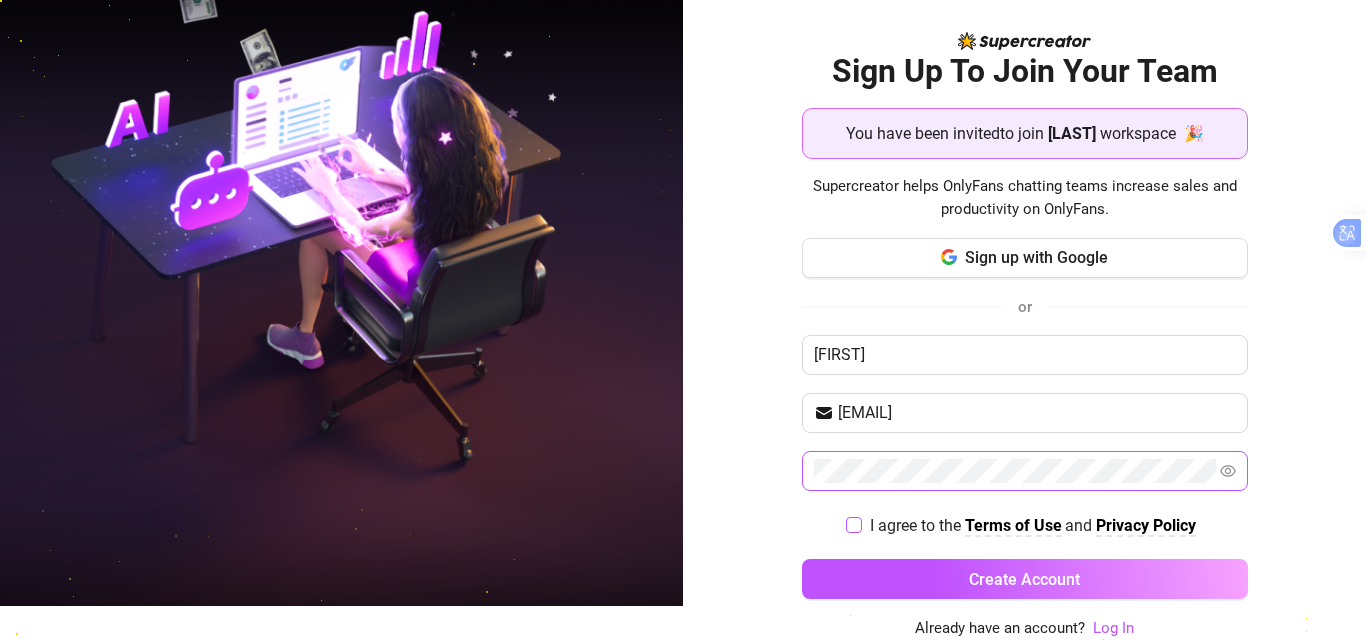 click on "I agree to the   Terms of Use   and   Privacy Policy" at bounding box center [853, 524] 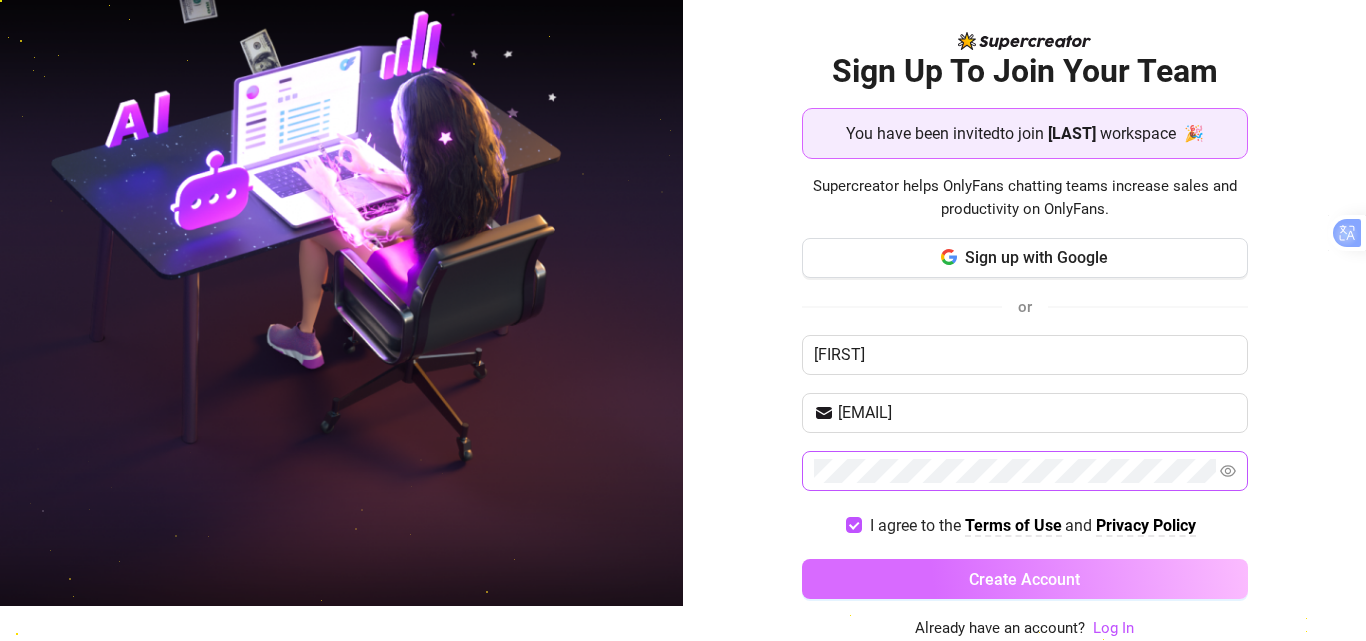 click on "Create Account" at bounding box center [1025, 579] 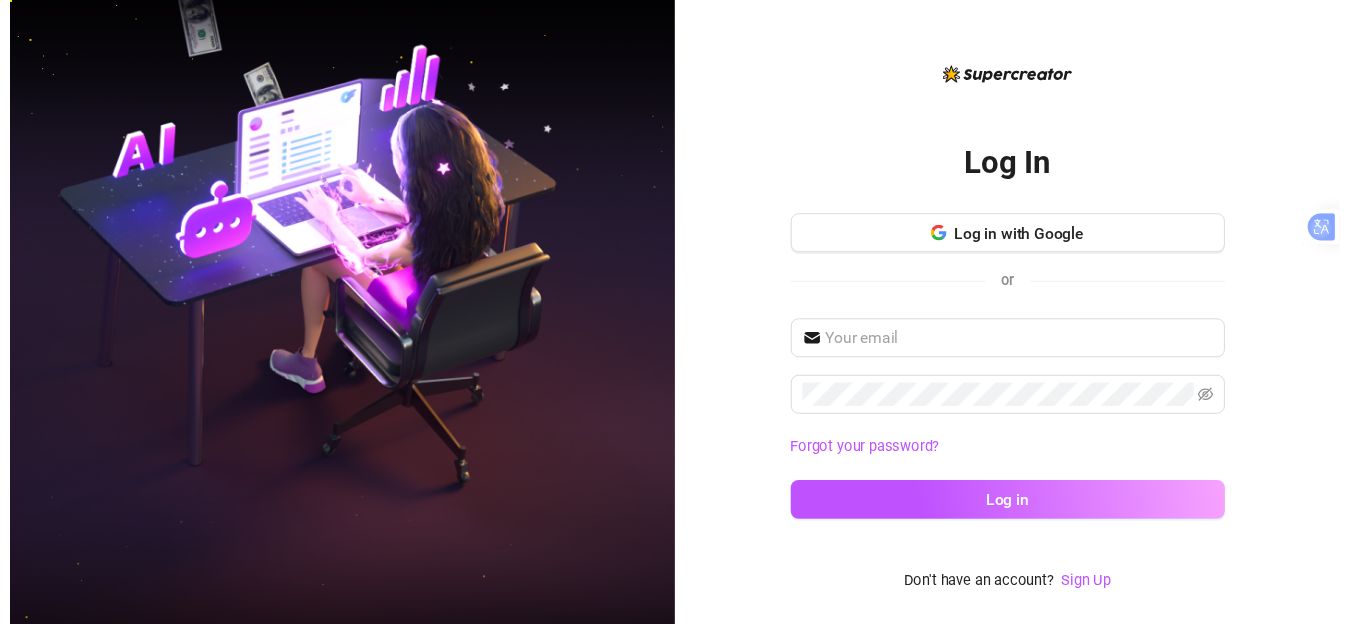 scroll, scrollTop: 0, scrollLeft: 0, axis: both 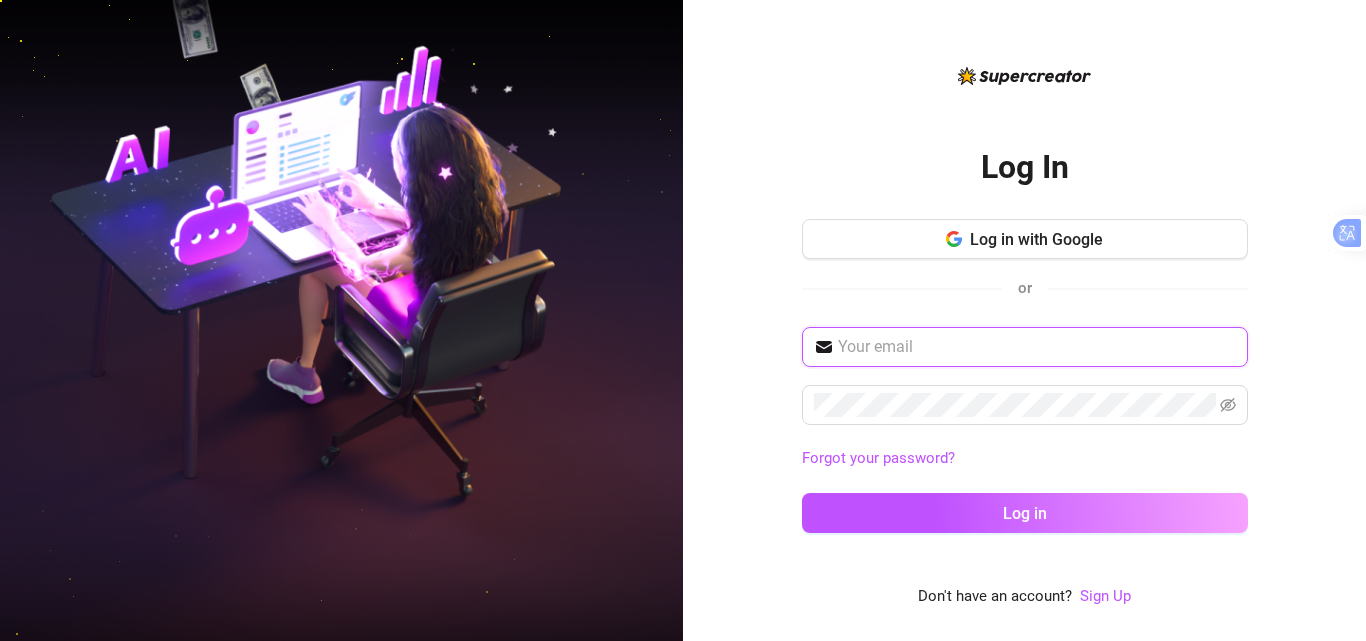 type on "[EMAIL]" 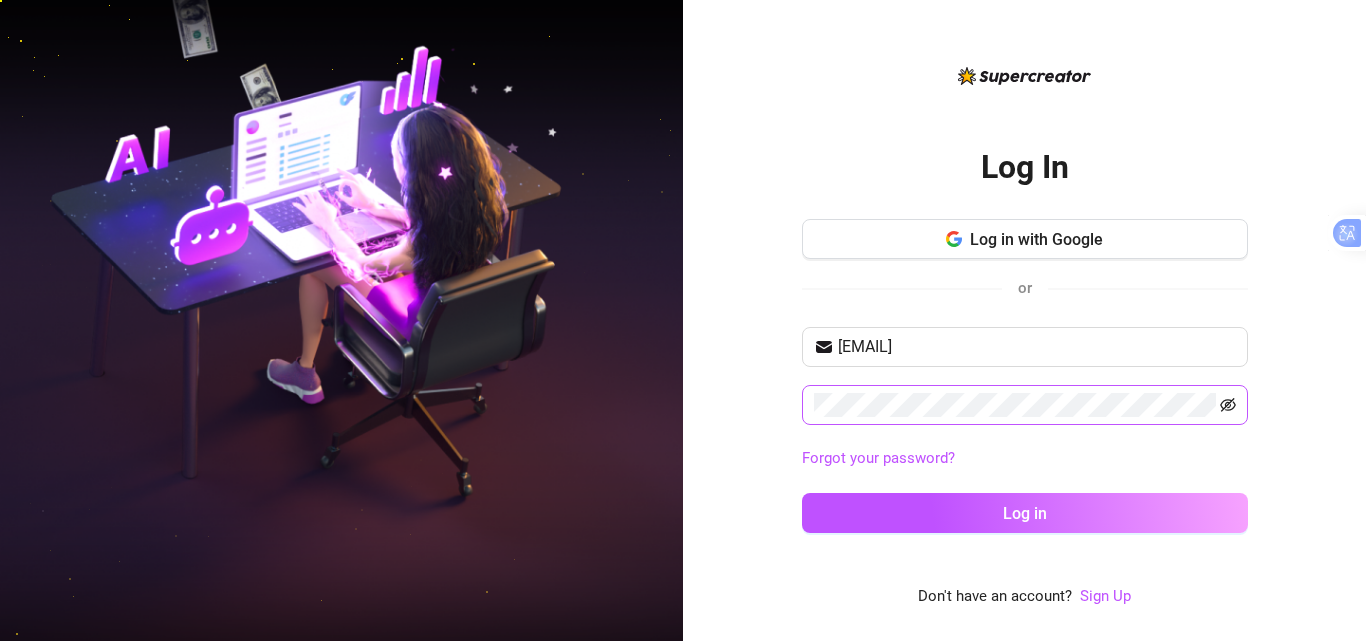 click 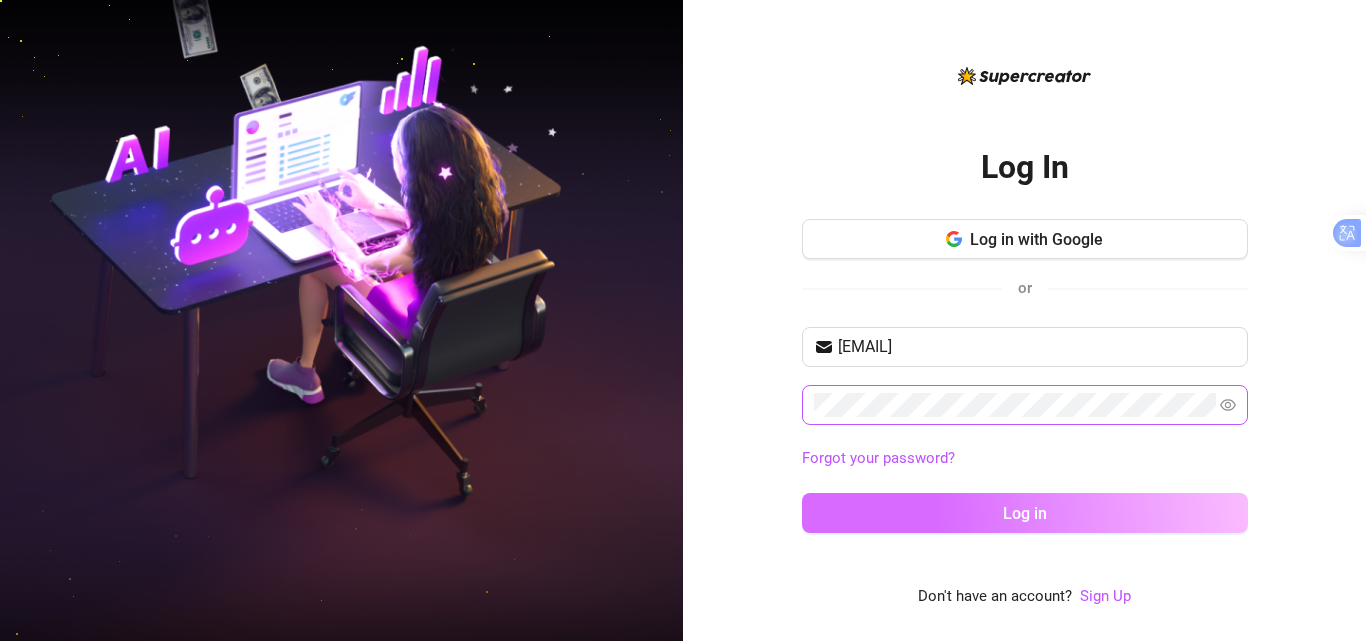 click on "Log in" at bounding box center [1025, 513] 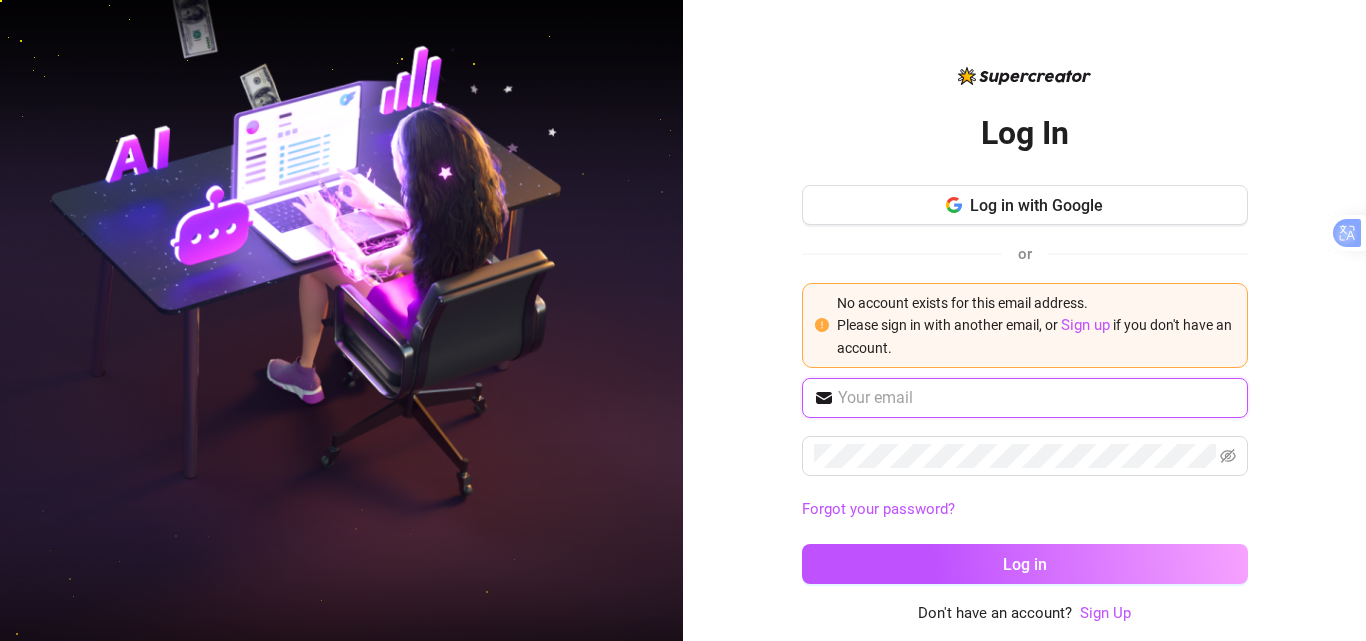 type on "[EMAIL]" 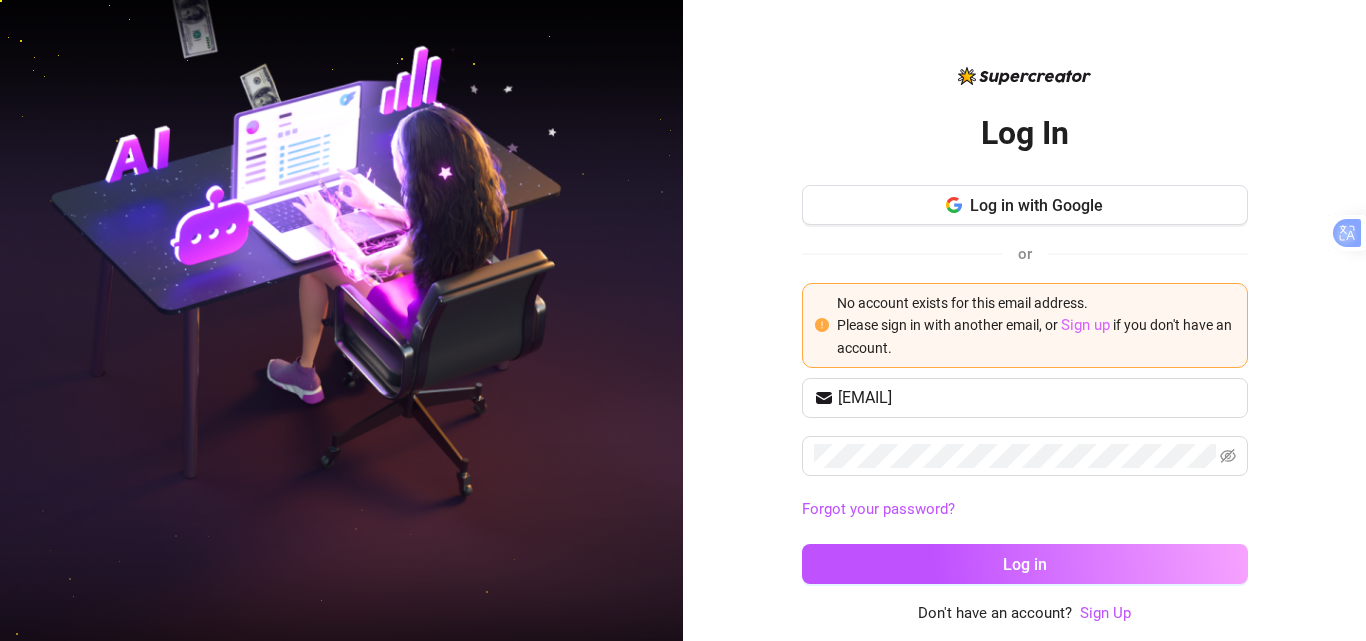 click on "Sign up" at bounding box center [1085, 325] 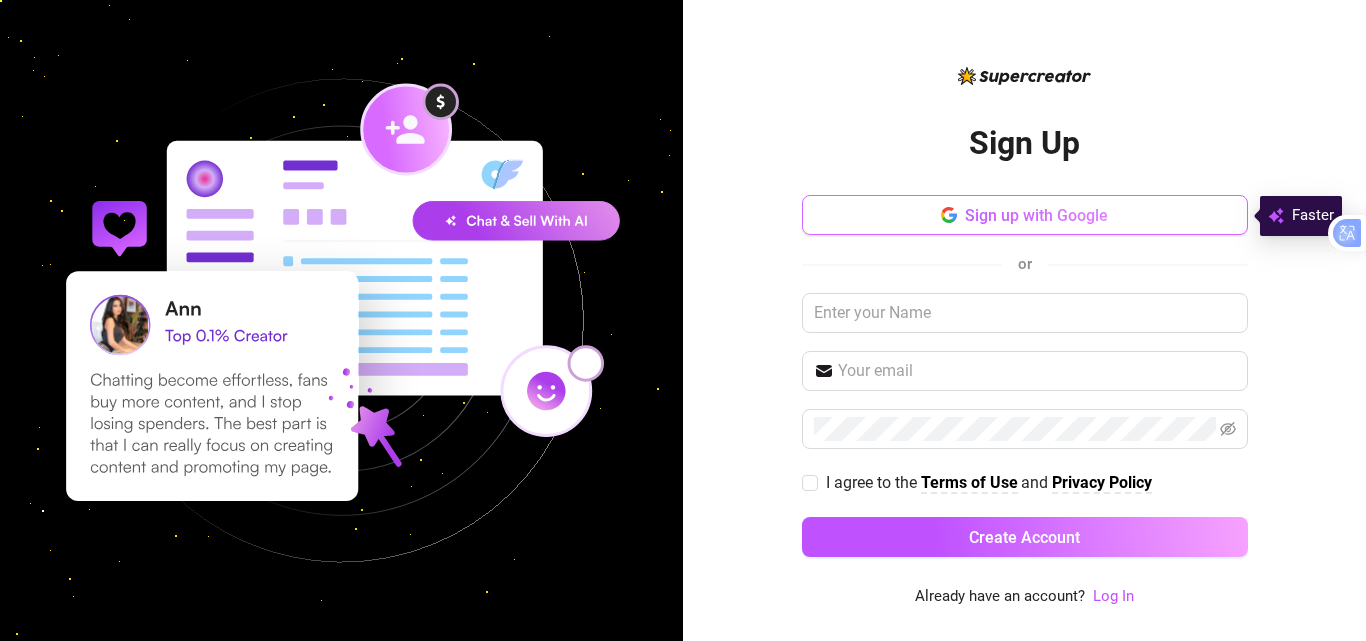 click on "Sign up with Google" at bounding box center (1036, 215) 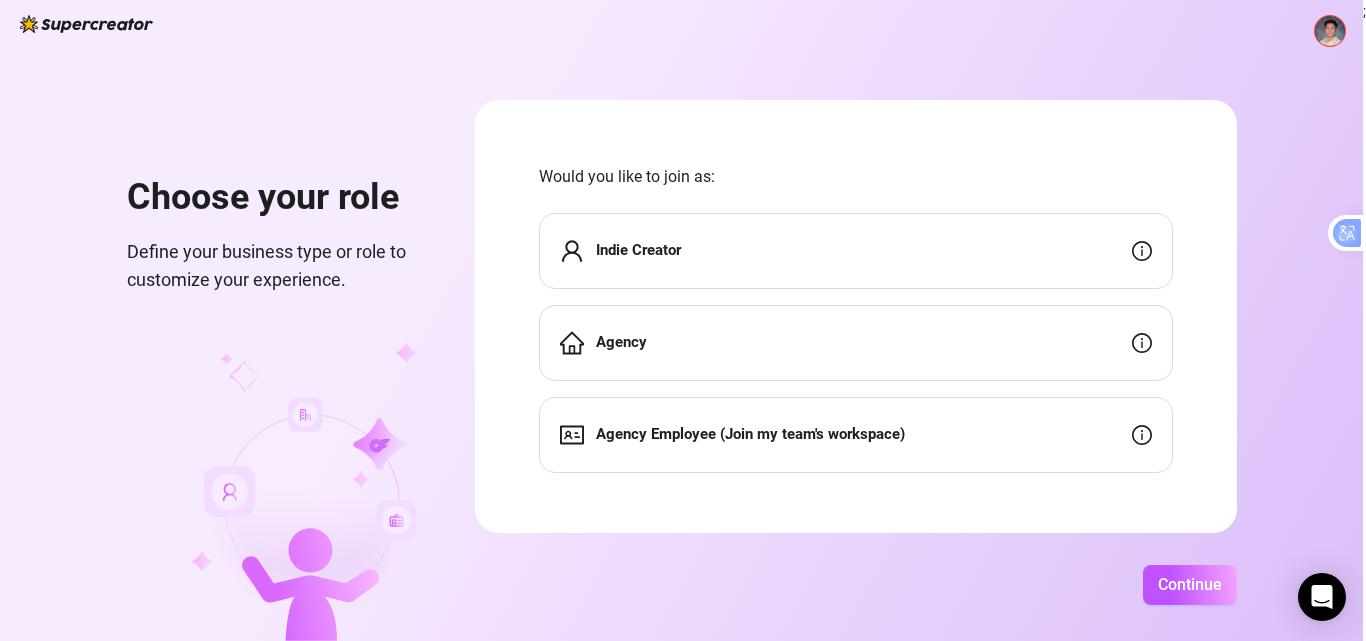 click on "Agency" at bounding box center [856, 343] 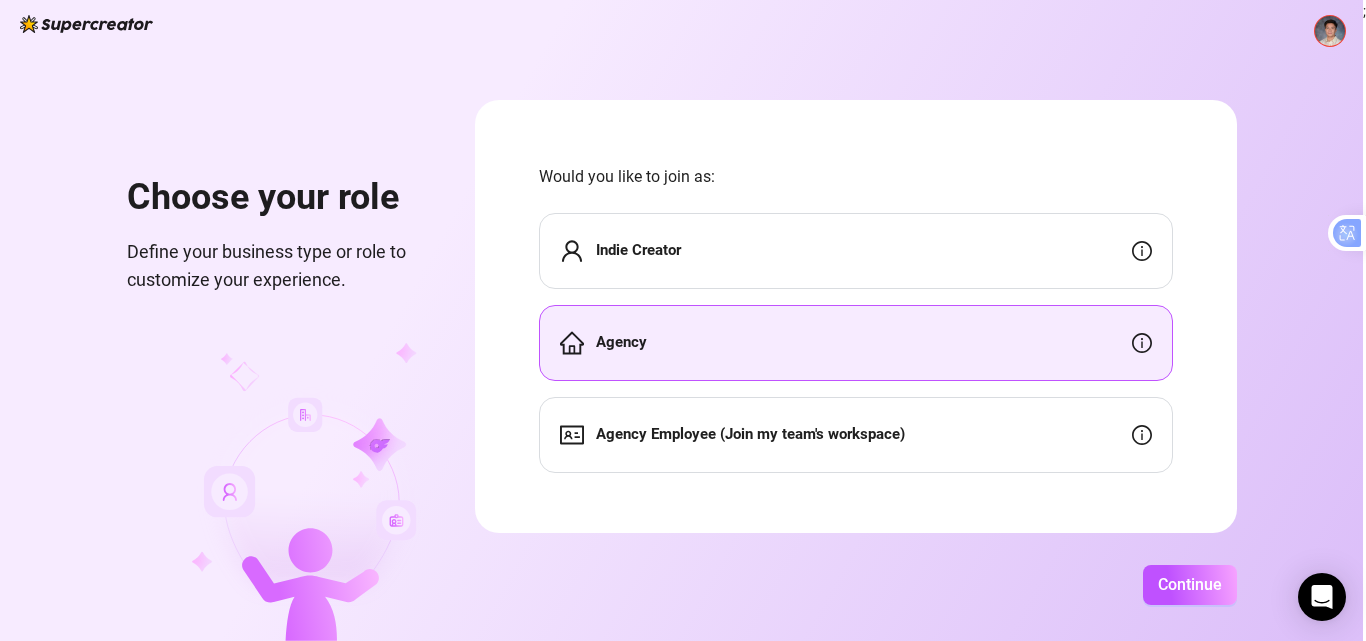 click on "Agency" at bounding box center [856, 343] 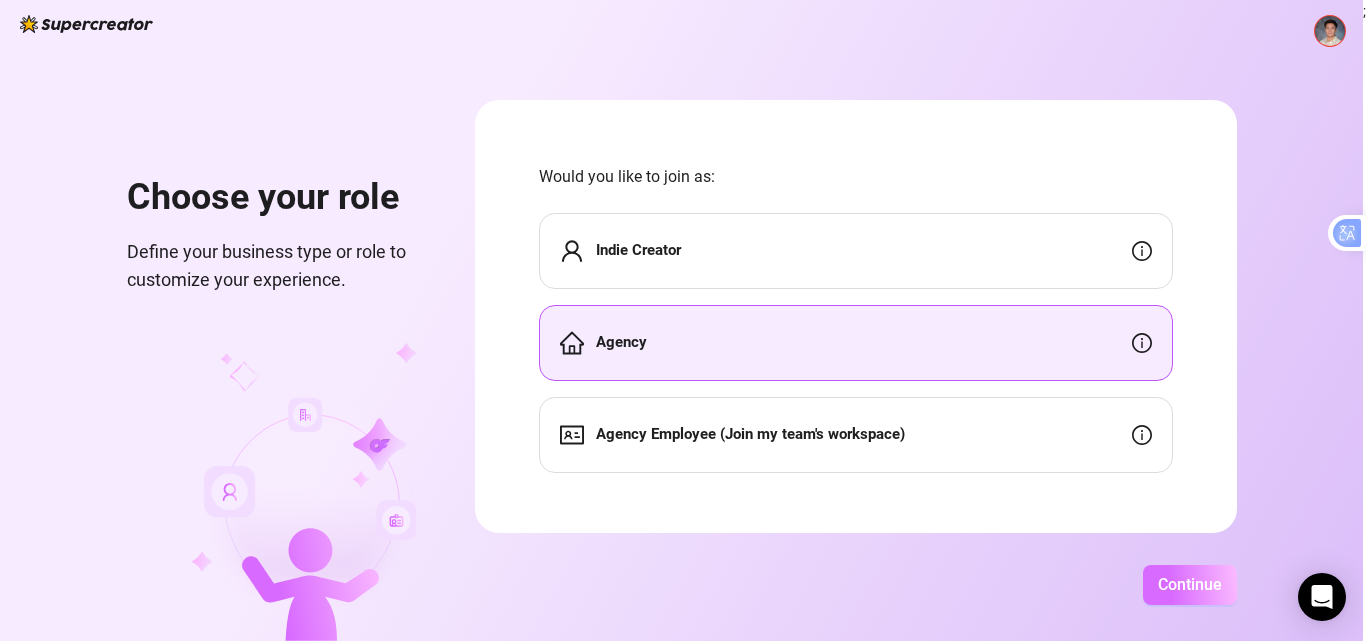 click on "Continue" at bounding box center [1190, 584] 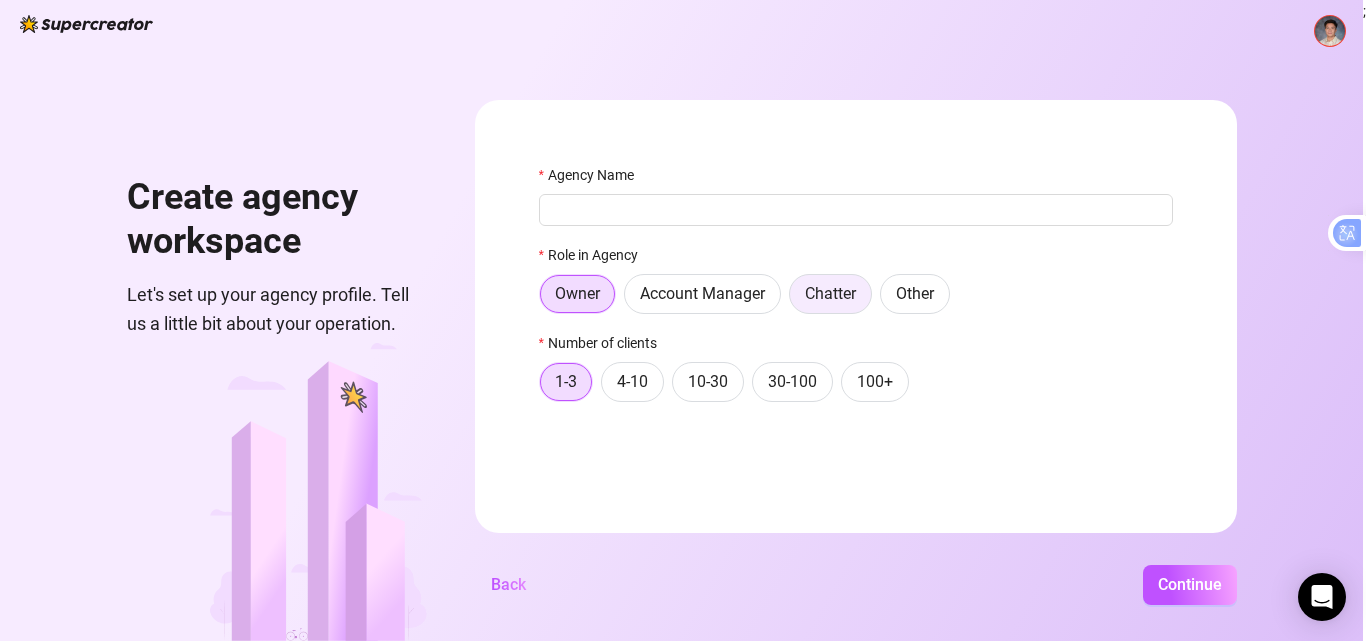 click on "Chatter" at bounding box center (830, 294) 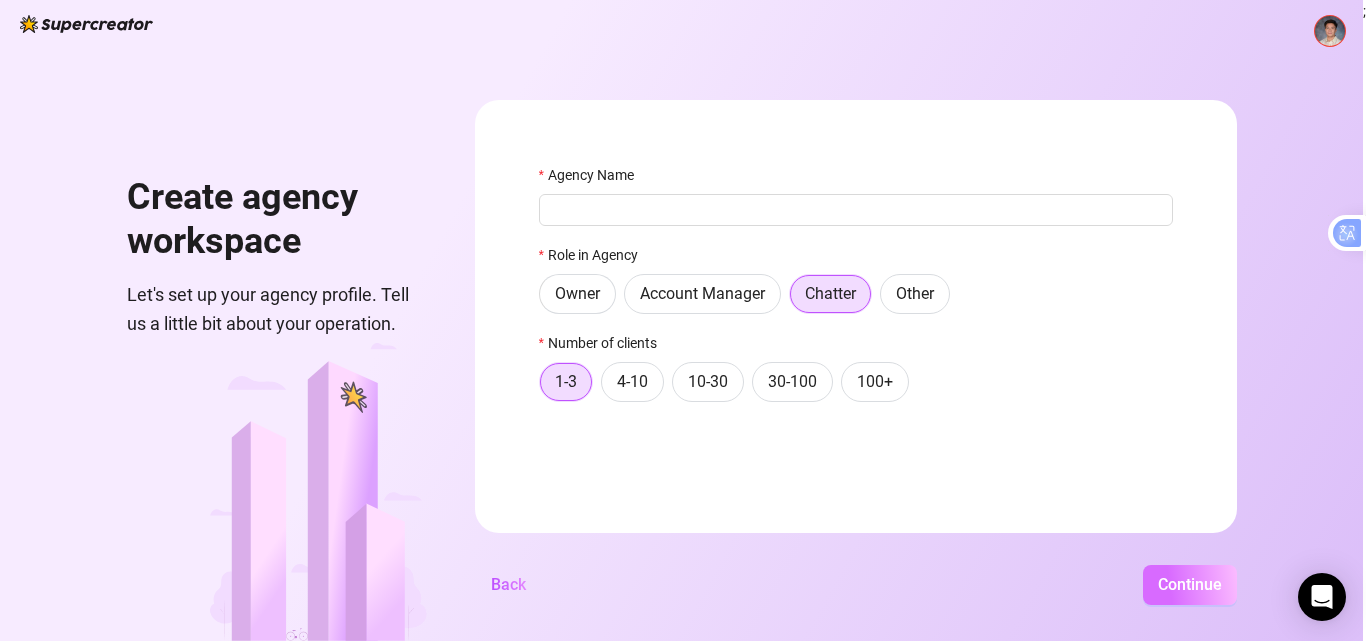 click on "Continue" at bounding box center [1190, 584] 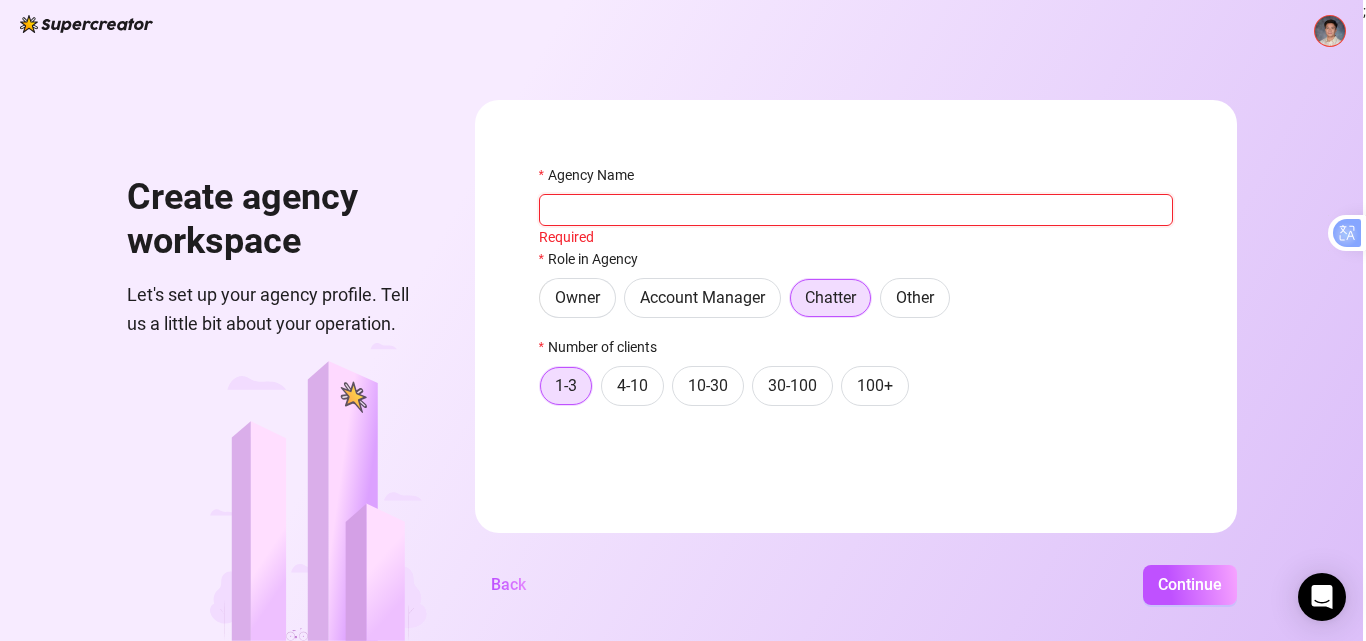 click on "Agency Name" at bounding box center (856, 210) 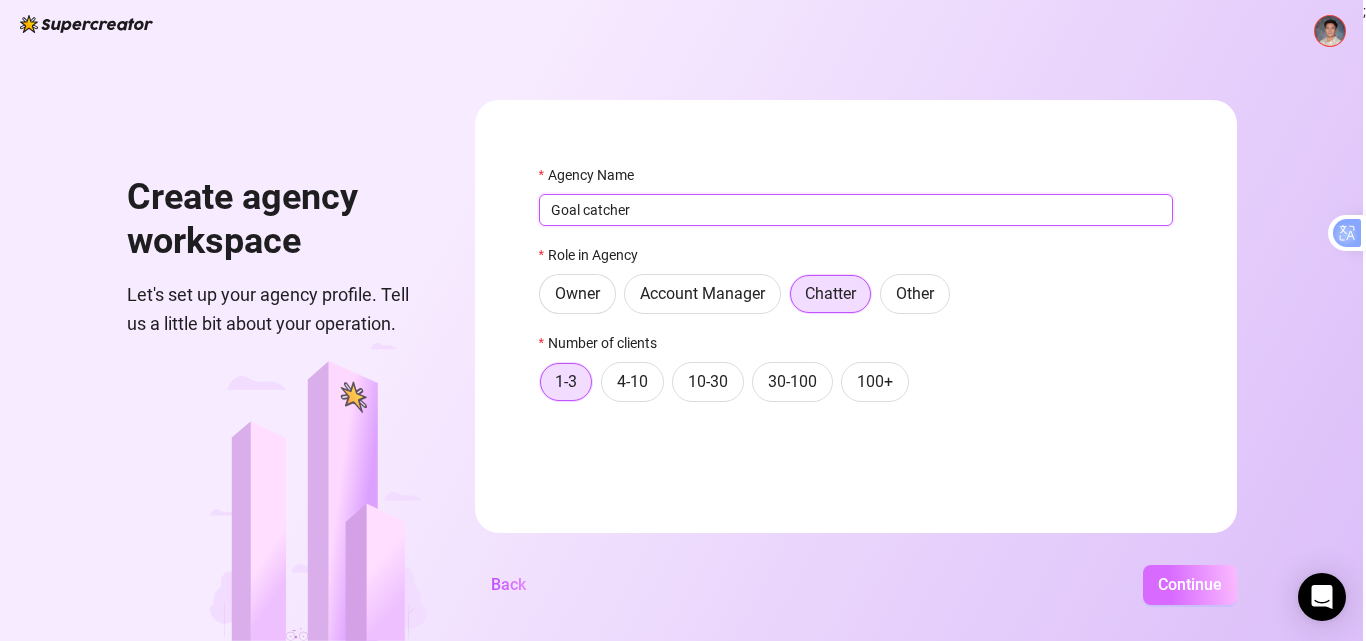 type on "Goal catcher" 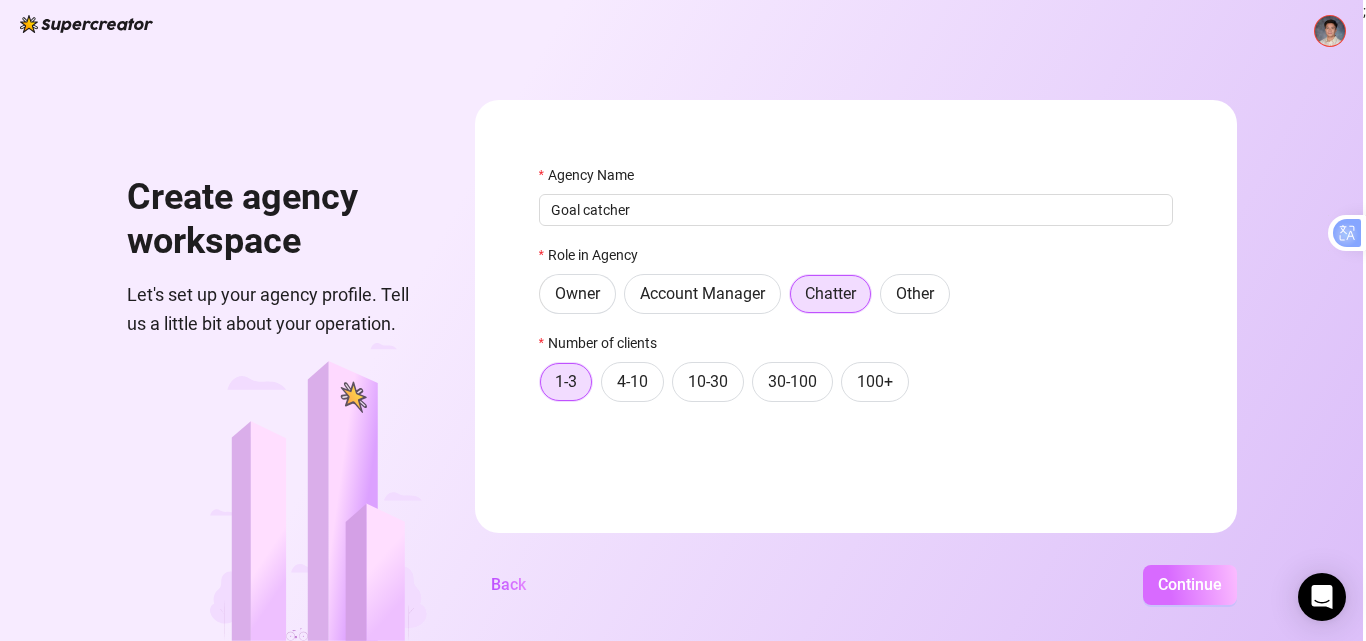click on "Continue" at bounding box center (1190, 584) 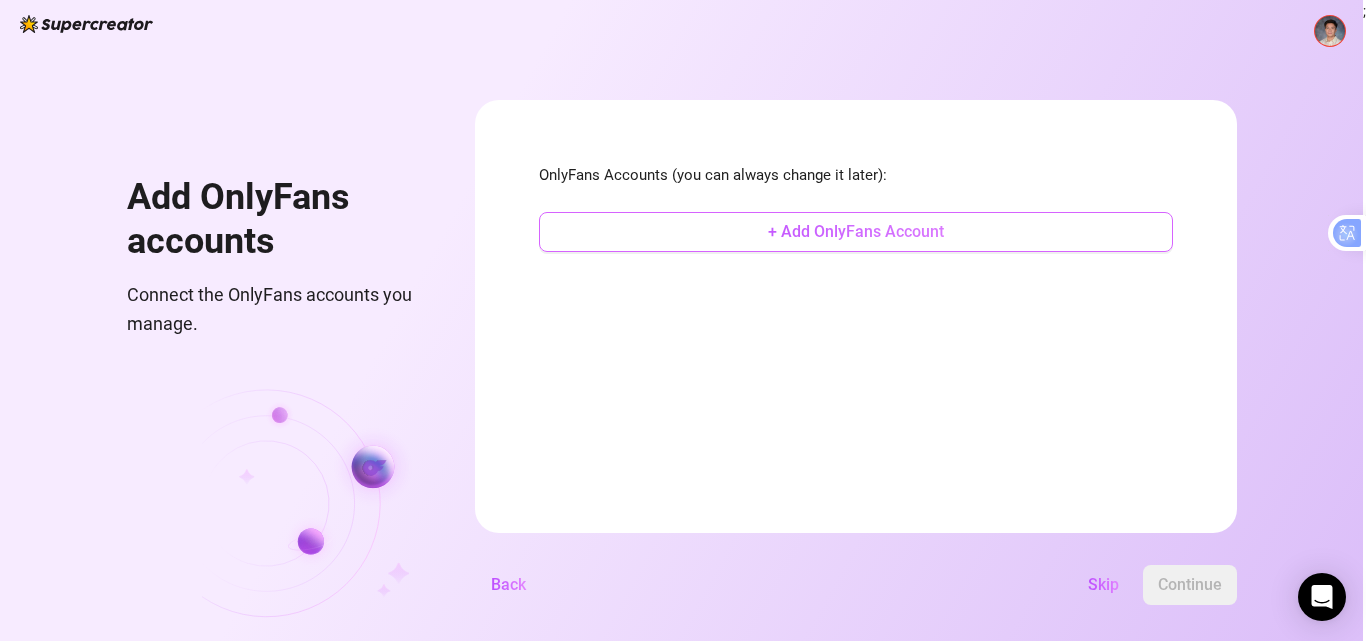 click on "+ Add OnlyFans Account" at bounding box center [856, 232] 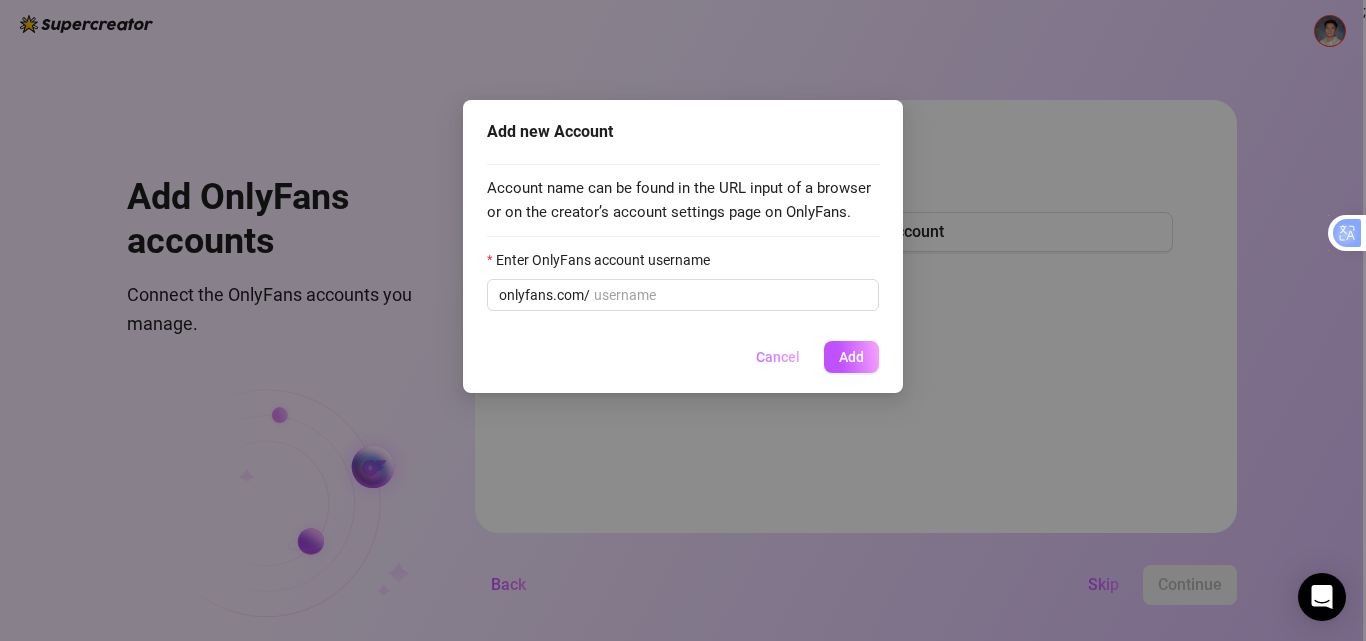 click on "Cancel" at bounding box center [778, 357] 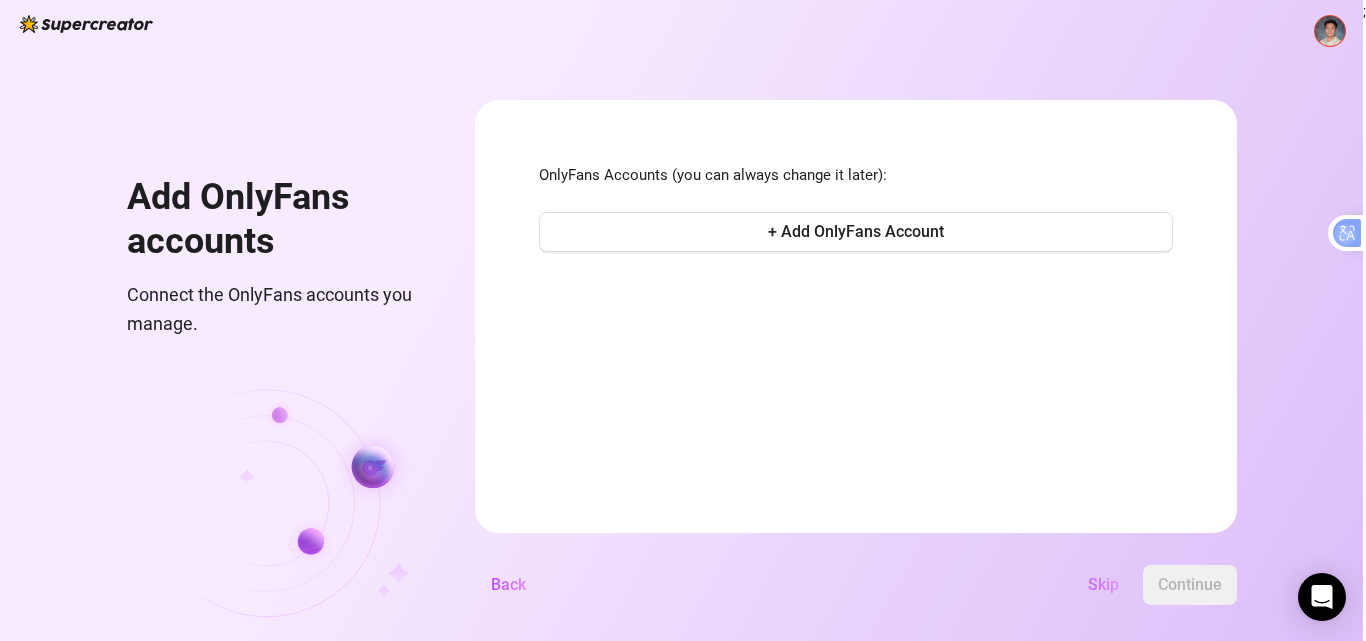 click on "Skip" at bounding box center (1103, 584) 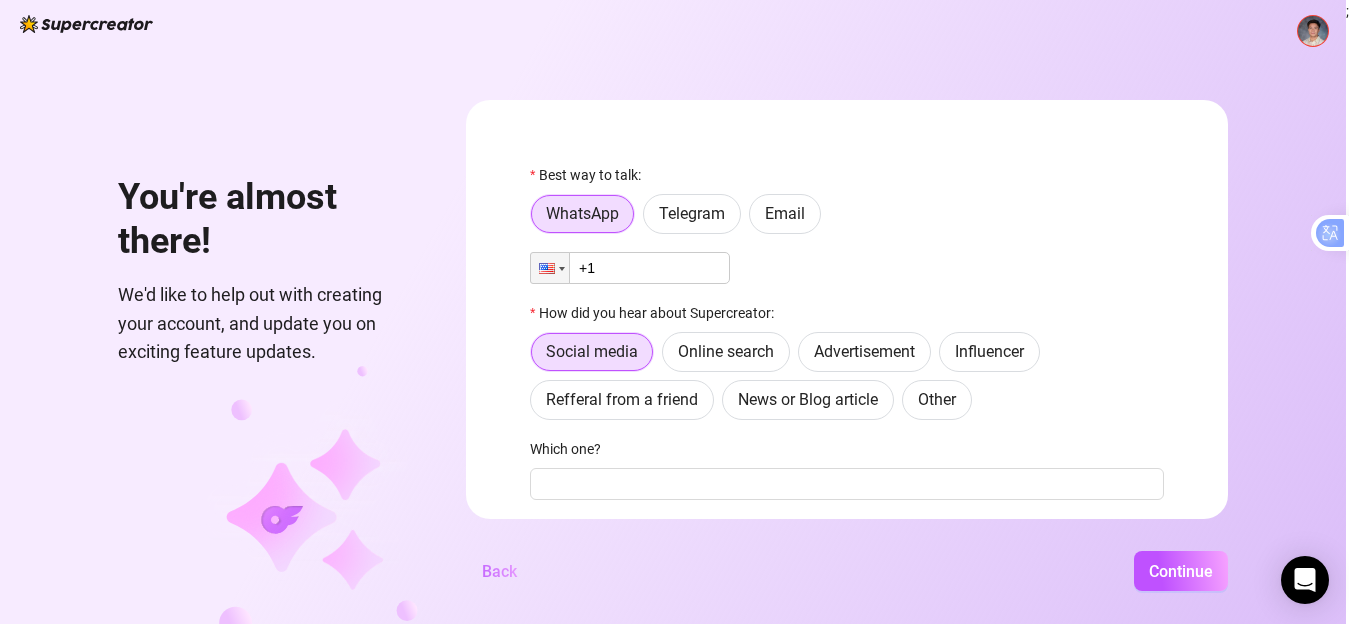click on "Back" at bounding box center [499, 571] 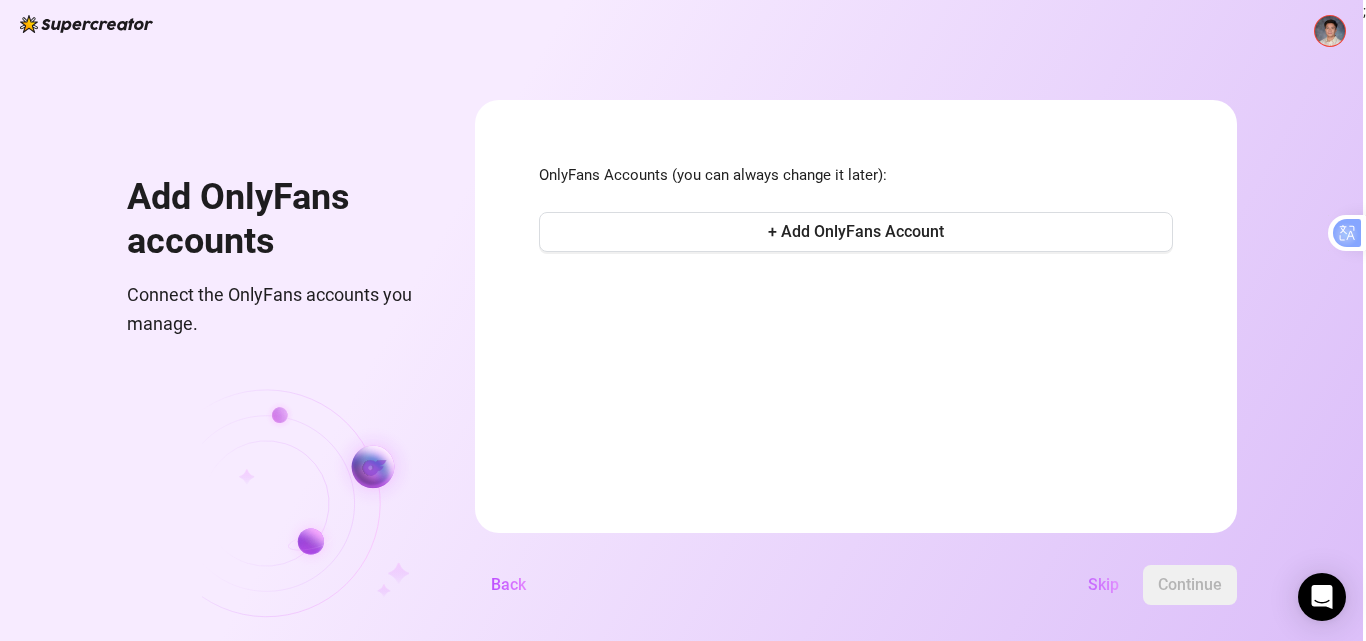 click on "Skip" at bounding box center (1103, 584) 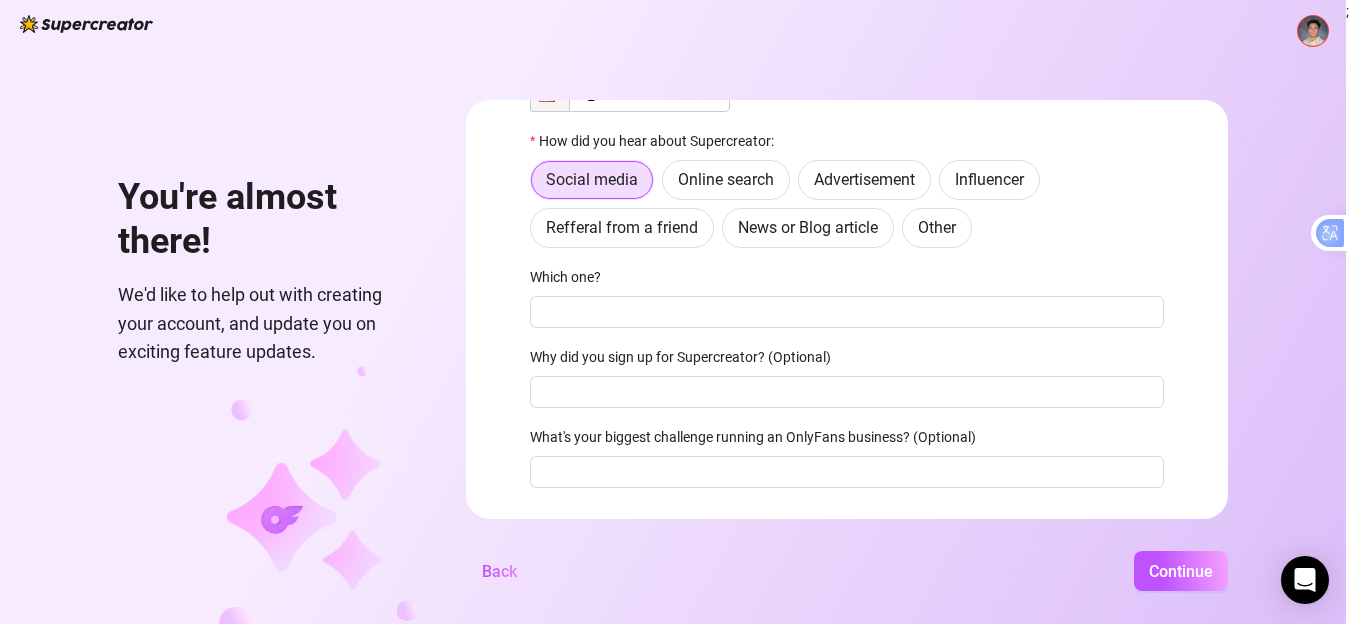 scroll, scrollTop: 211, scrollLeft: 0, axis: vertical 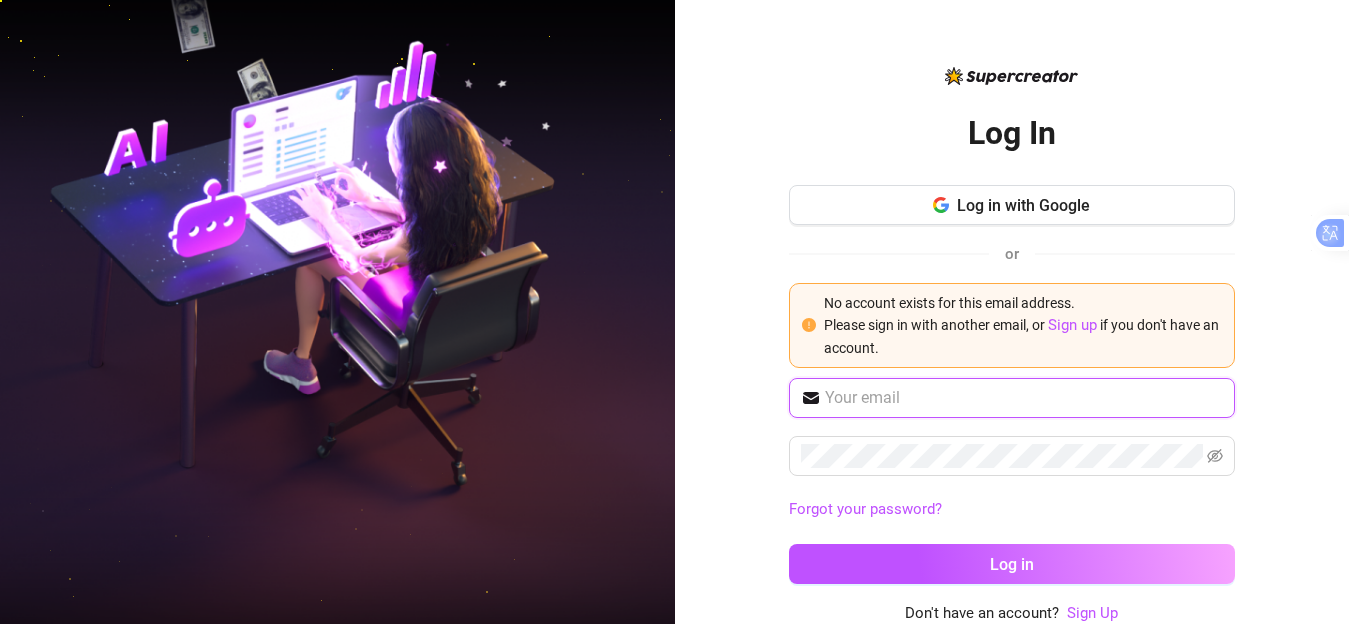 type on "[EMAIL]" 